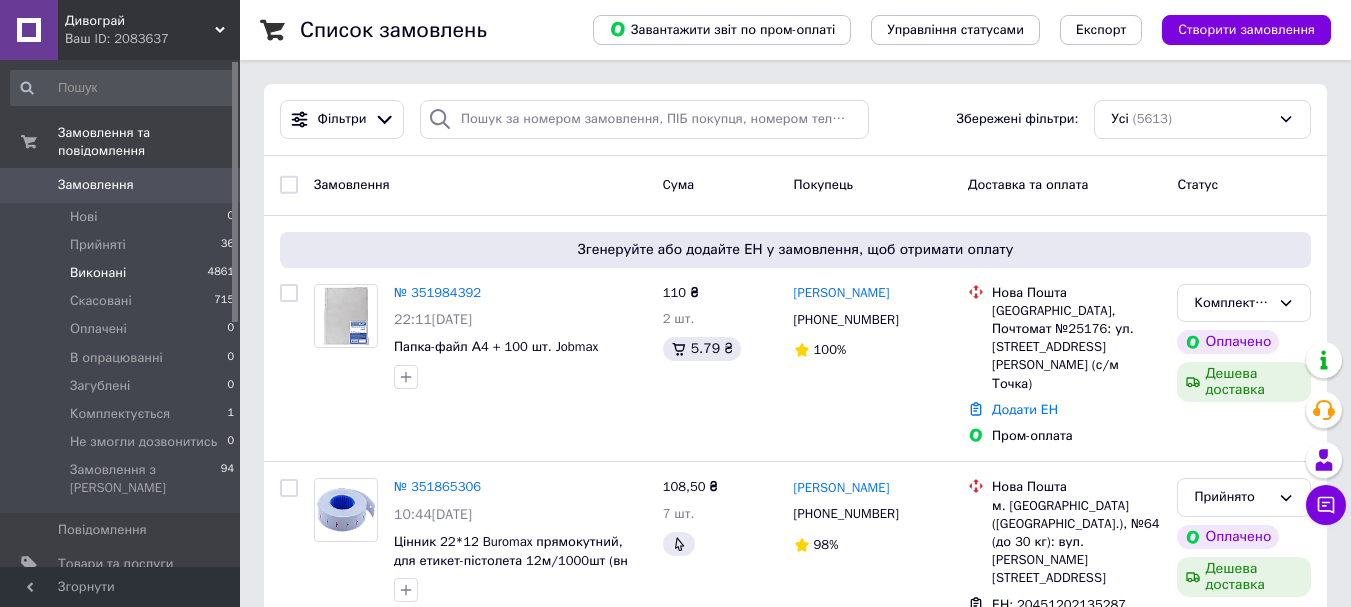 scroll, scrollTop: 0, scrollLeft: 0, axis: both 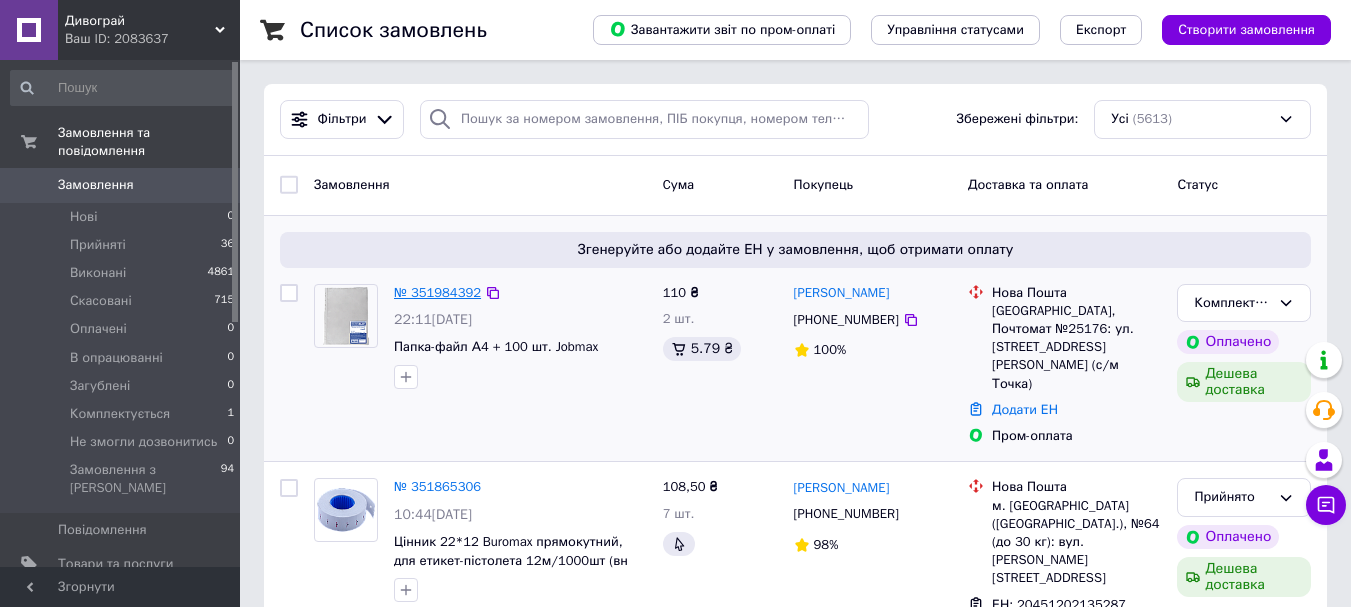 click on "№ 351984392" at bounding box center [437, 292] 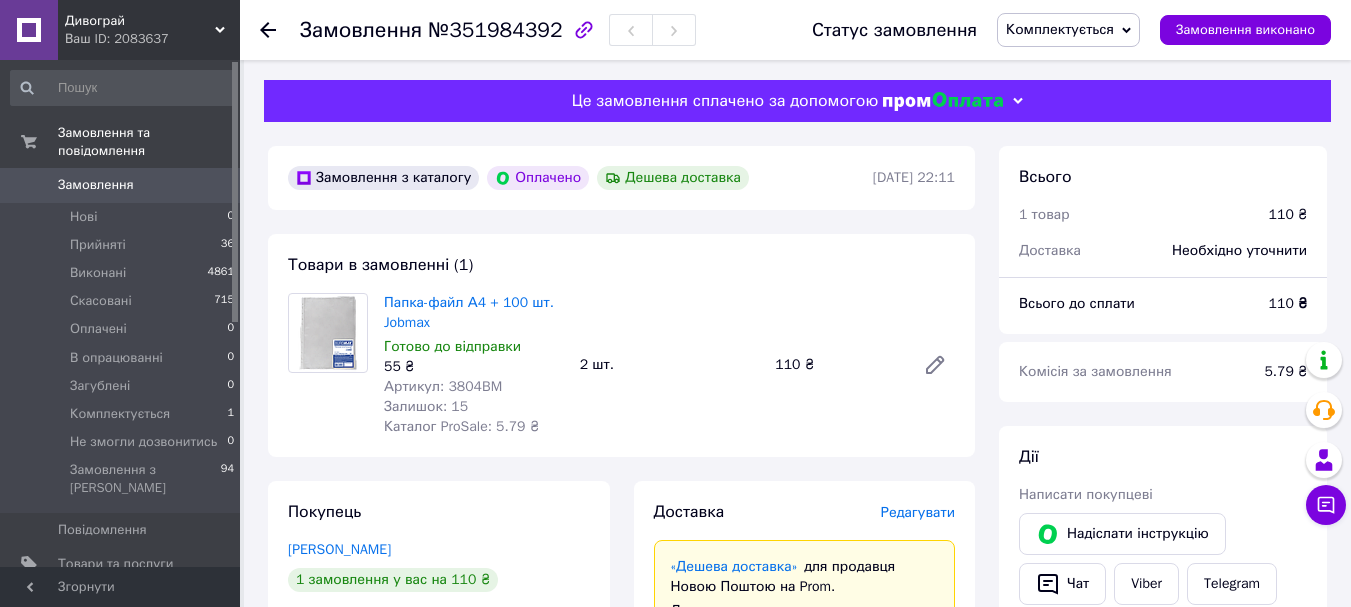 click on "Замовлення" at bounding box center (361, 30) 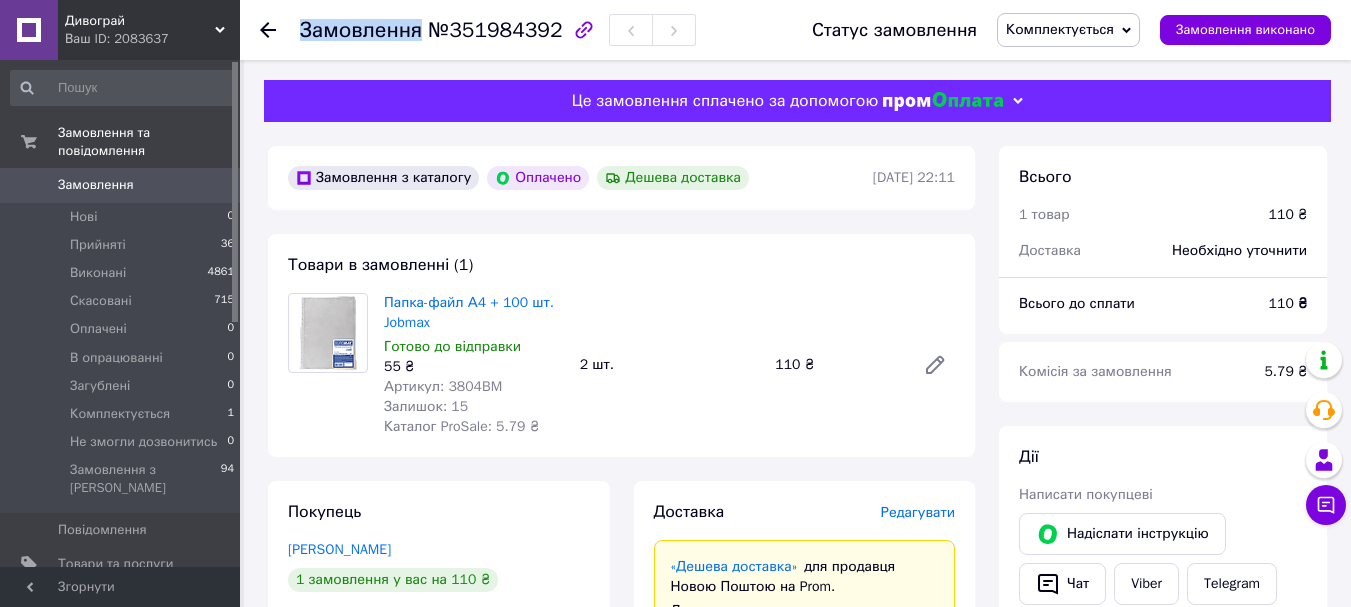click on "Замовлення" at bounding box center (361, 30) 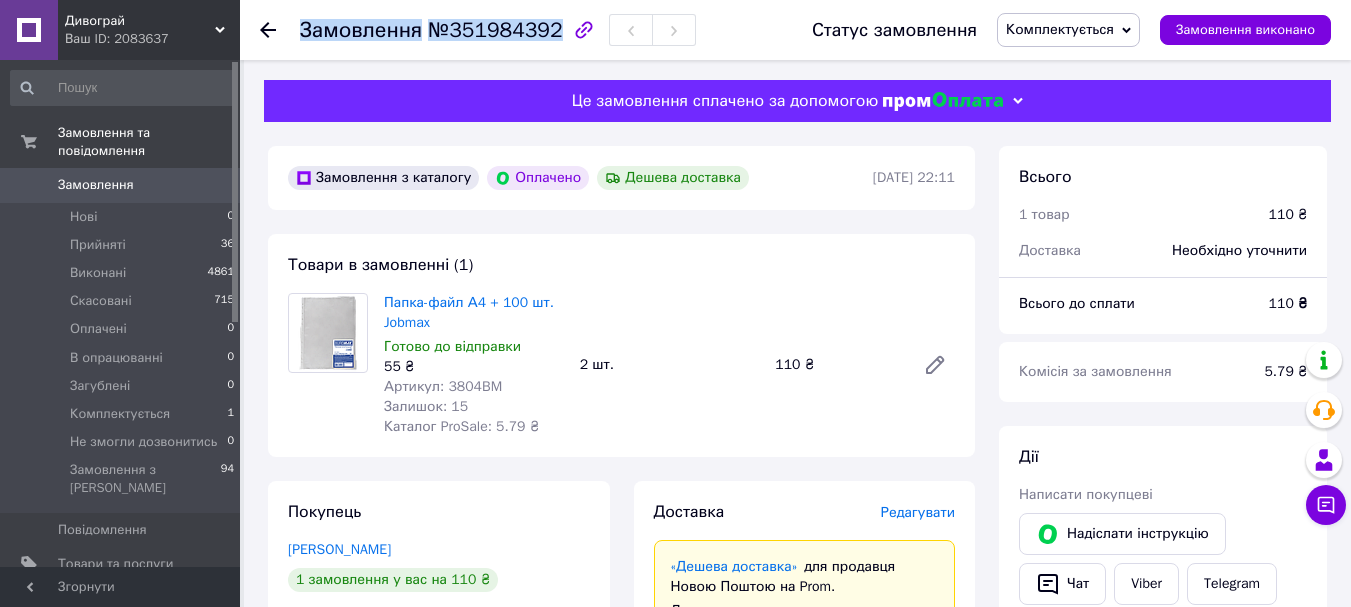 click on "Замовлення" at bounding box center (361, 30) 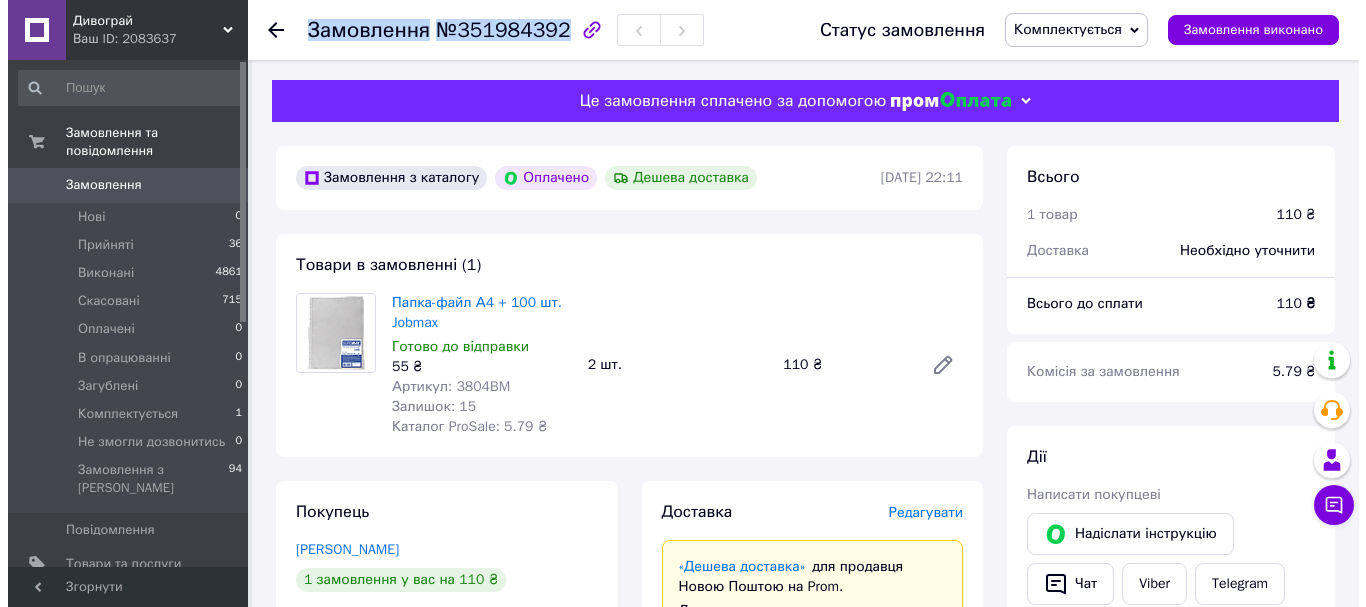 scroll, scrollTop: 100, scrollLeft: 0, axis: vertical 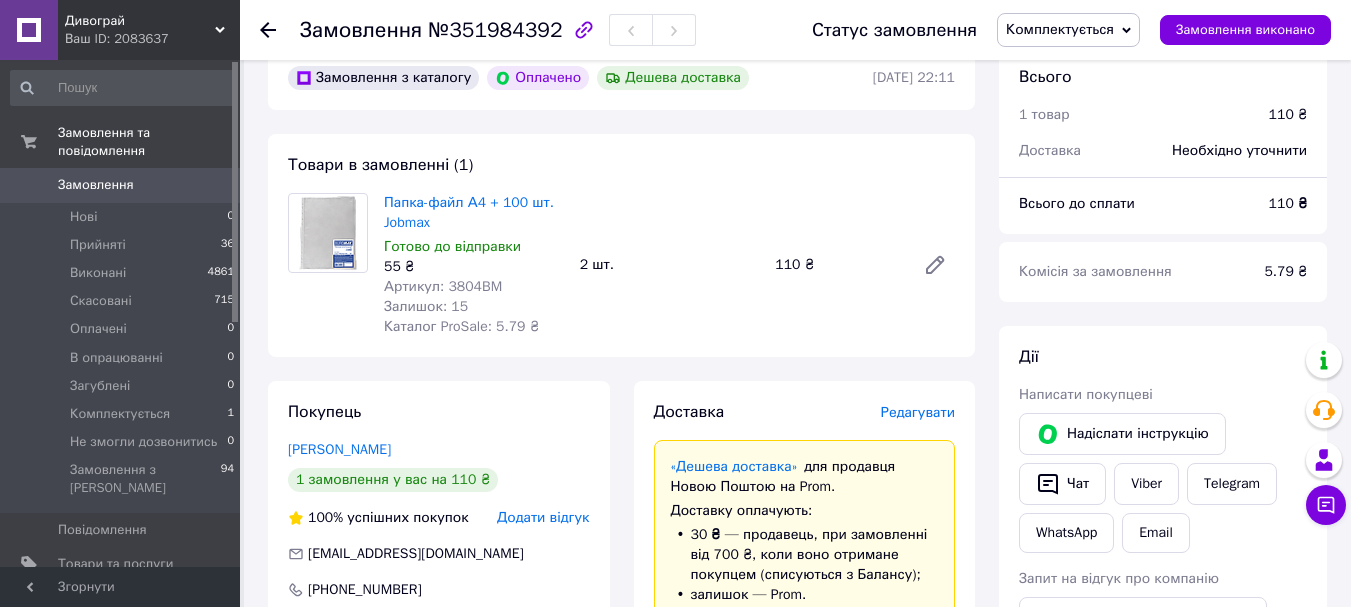 click on "Редагувати" at bounding box center [918, 412] 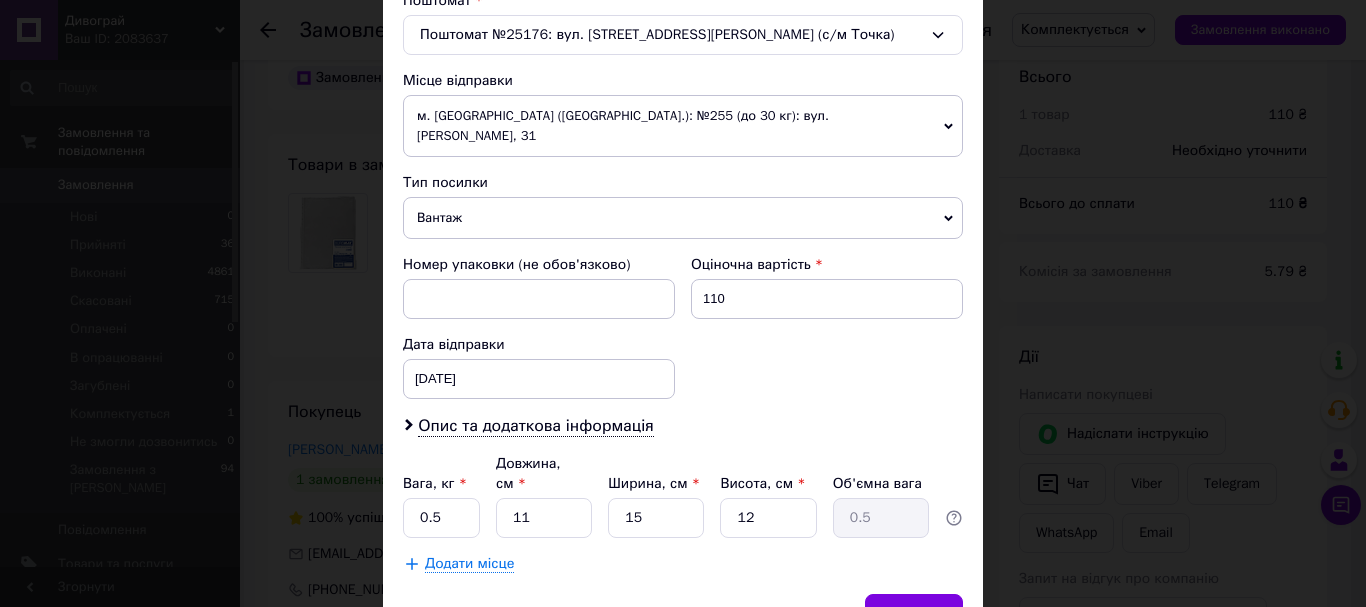scroll, scrollTop: 621, scrollLeft: 0, axis: vertical 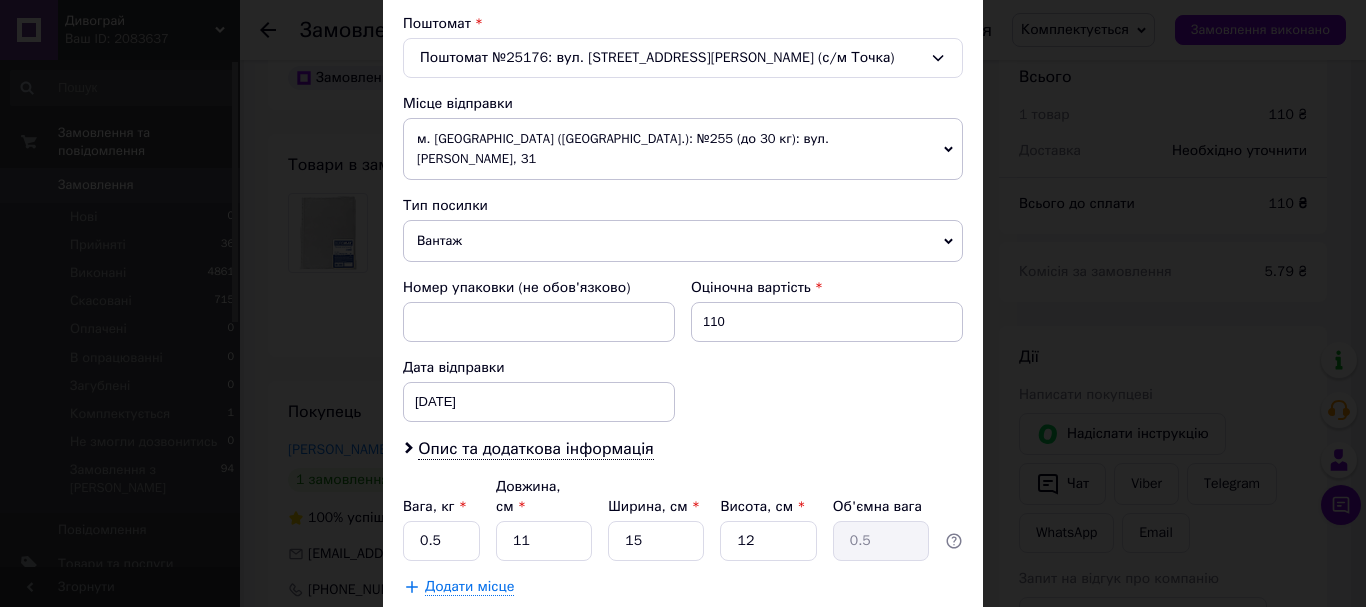 click on "Вантаж" at bounding box center [683, 241] 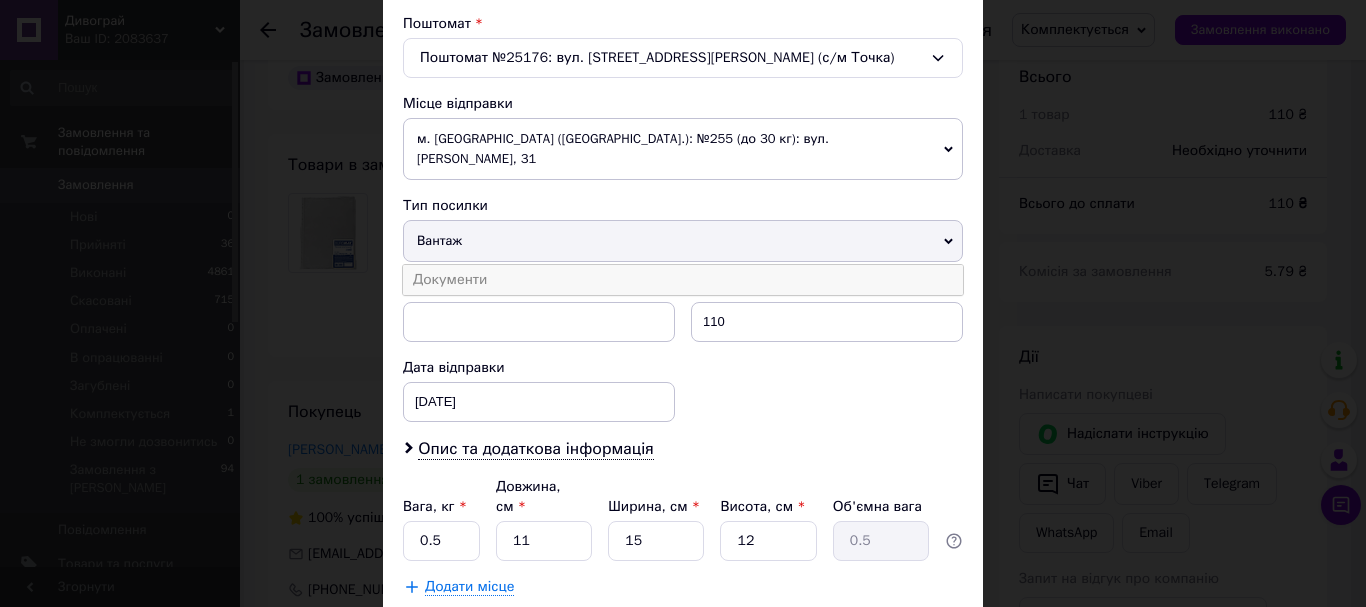click on "Документи" at bounding box center [683, 280] 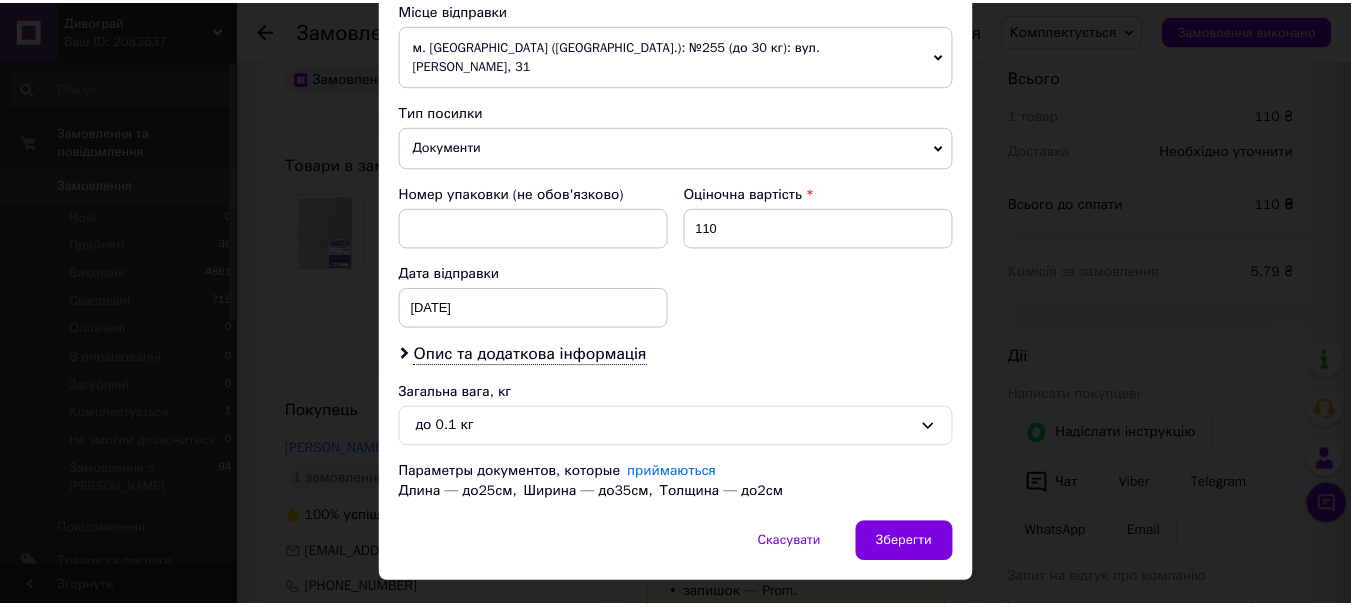 scroll, scrollTop: 721, scrollLeft: 0, axis: vertical 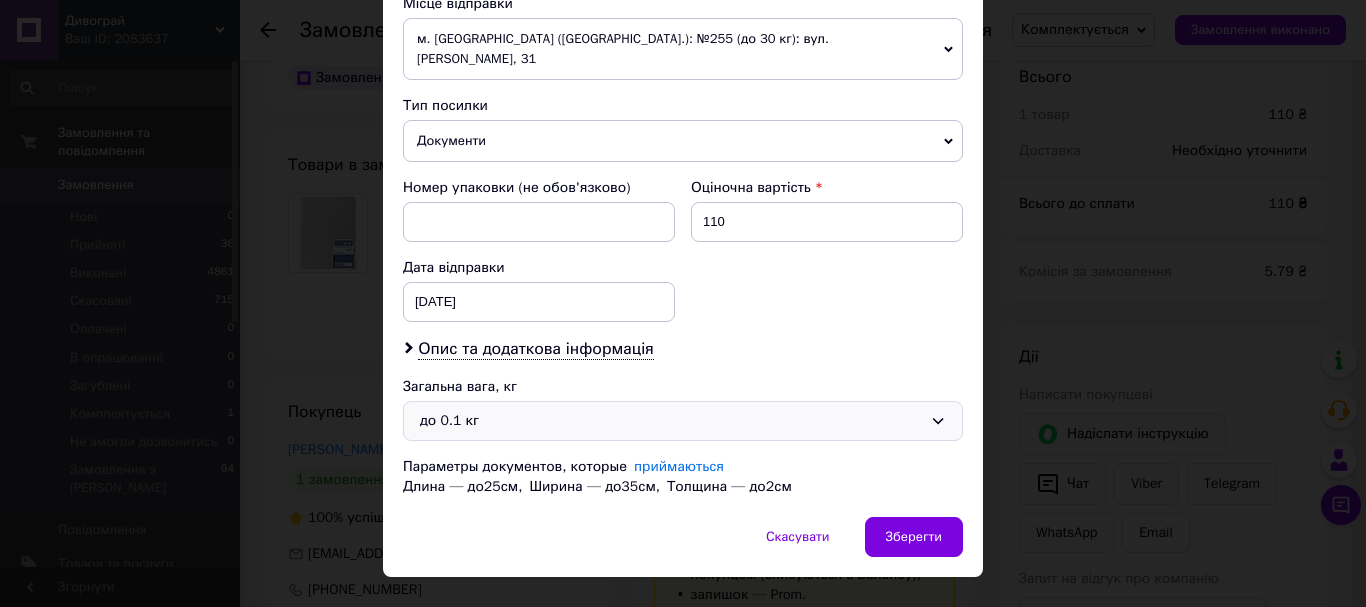 click on "до 0.1 кг" at bounding box center (671, 421) 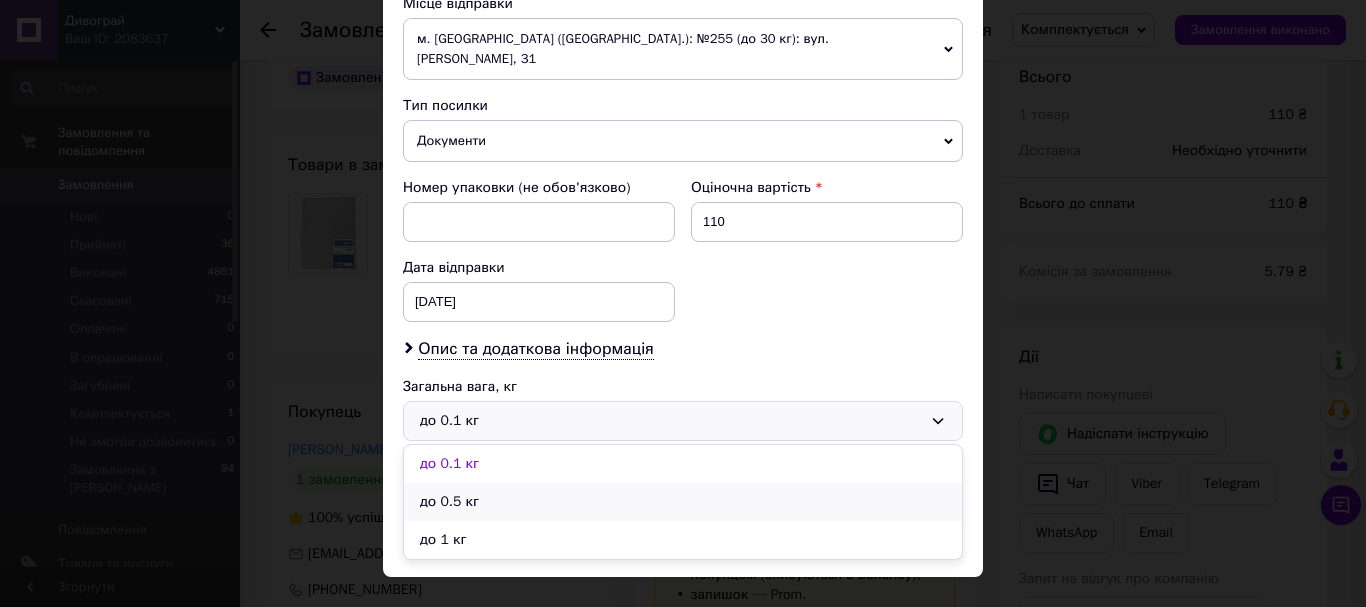 click on "до 0.5 кг" at bounding box center (683, 502) 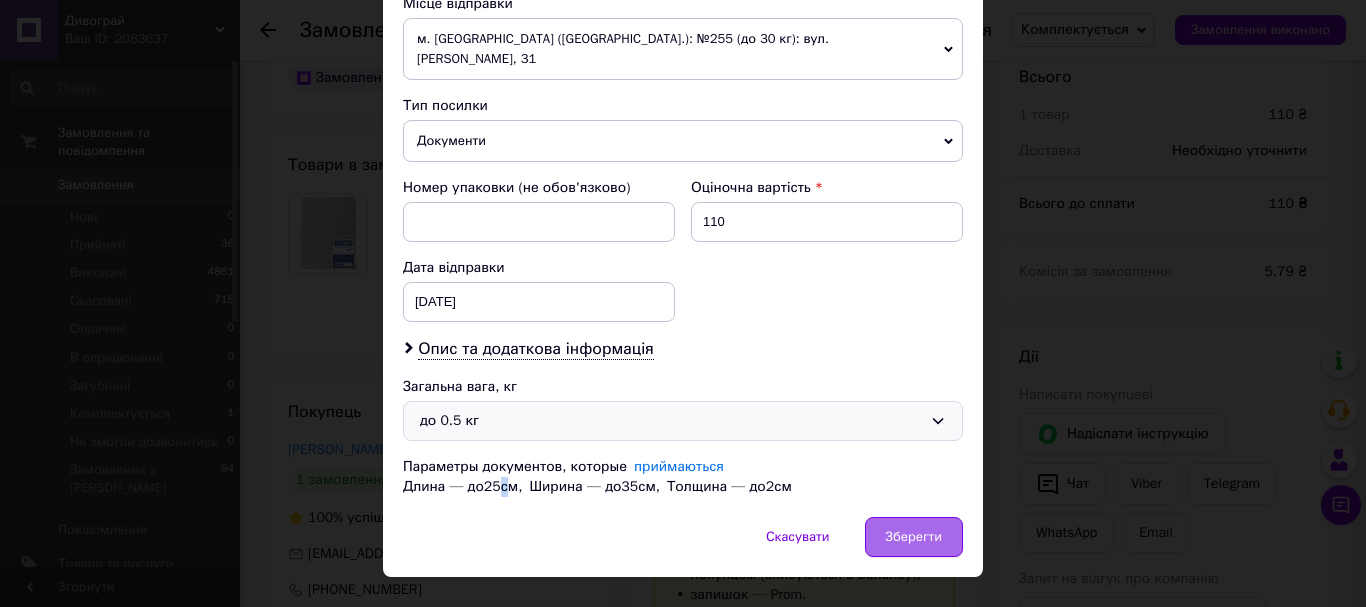 click on "Зберегти" at bounding box center [914, 537] 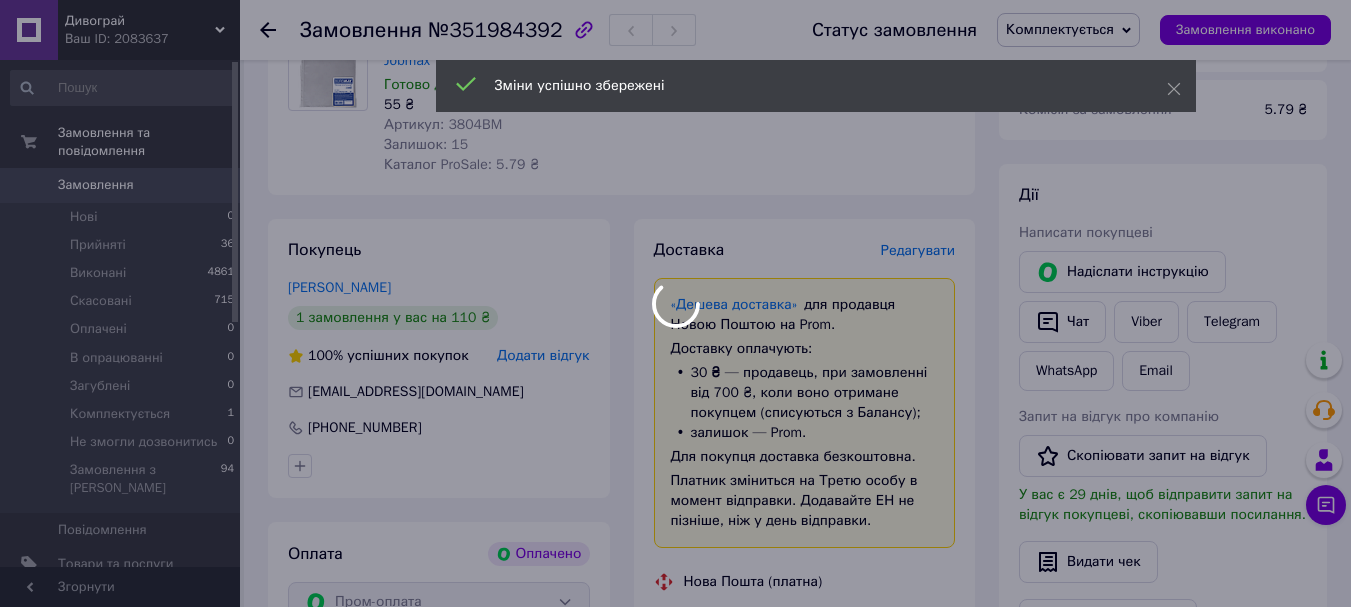 scroll, scrollTop: 500, scrollLeft: 0, axis: vertical 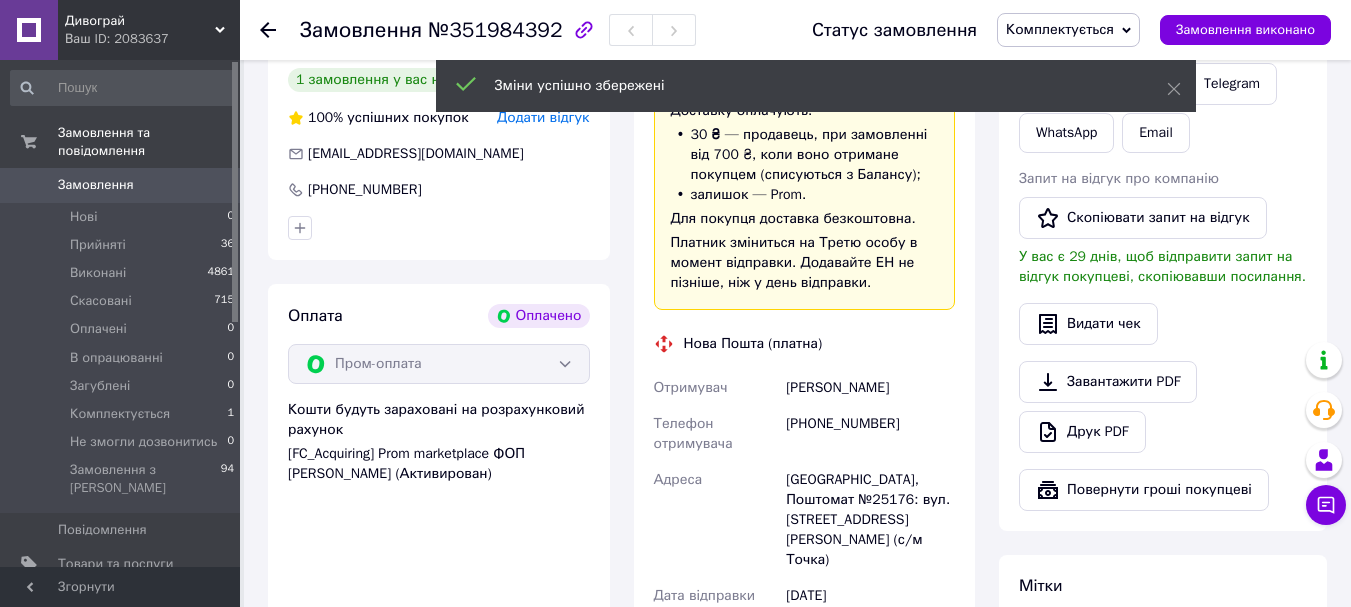 click on "Комплектується" at bounding box center (1060, 29) 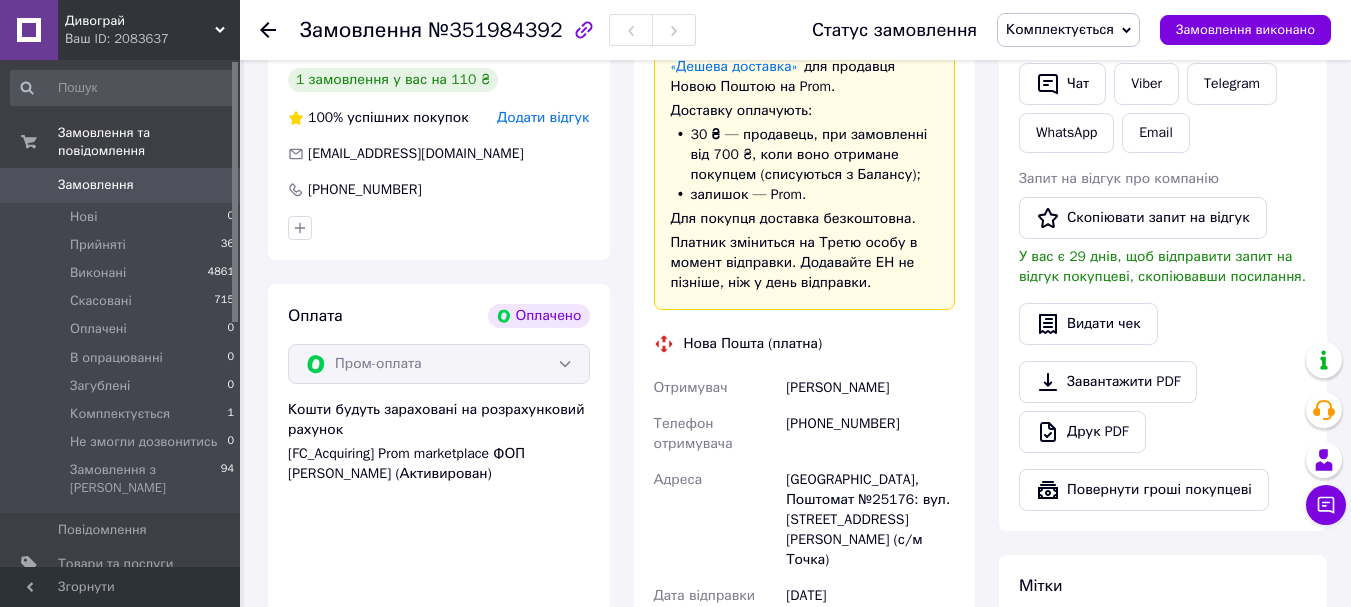 click 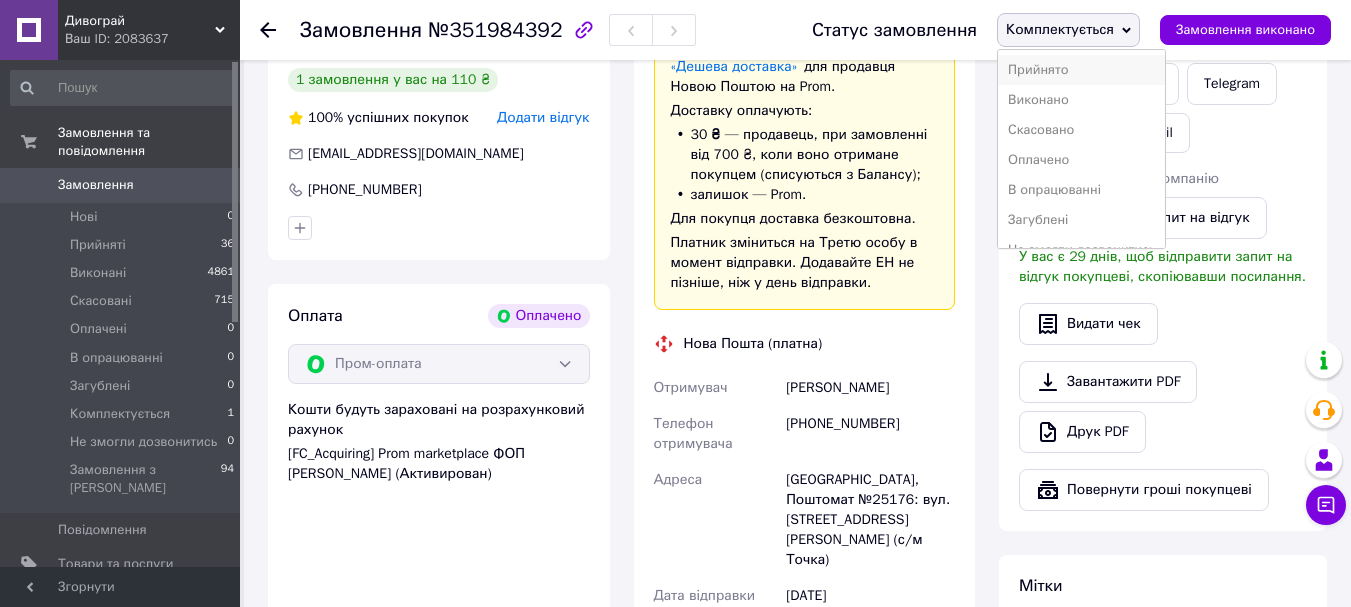click on "Прийнято" at bounding box center (1081, 70) 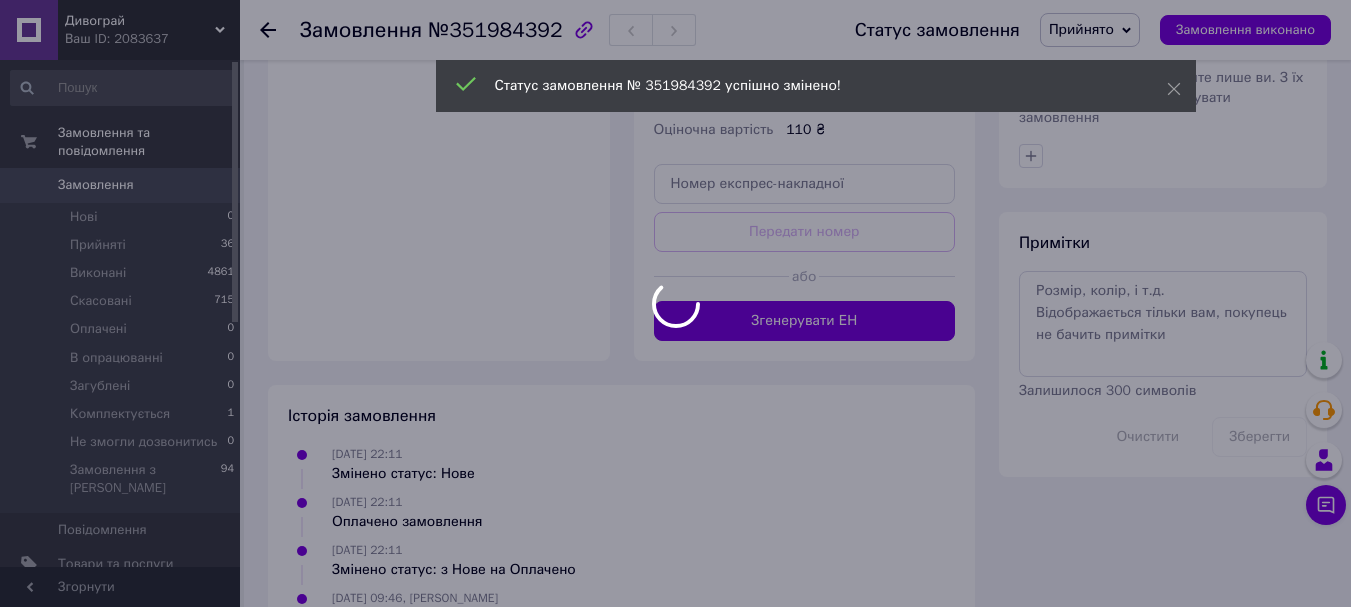 scroll, scrollTop: 1100, scrollLeft: 0, axis: vertical 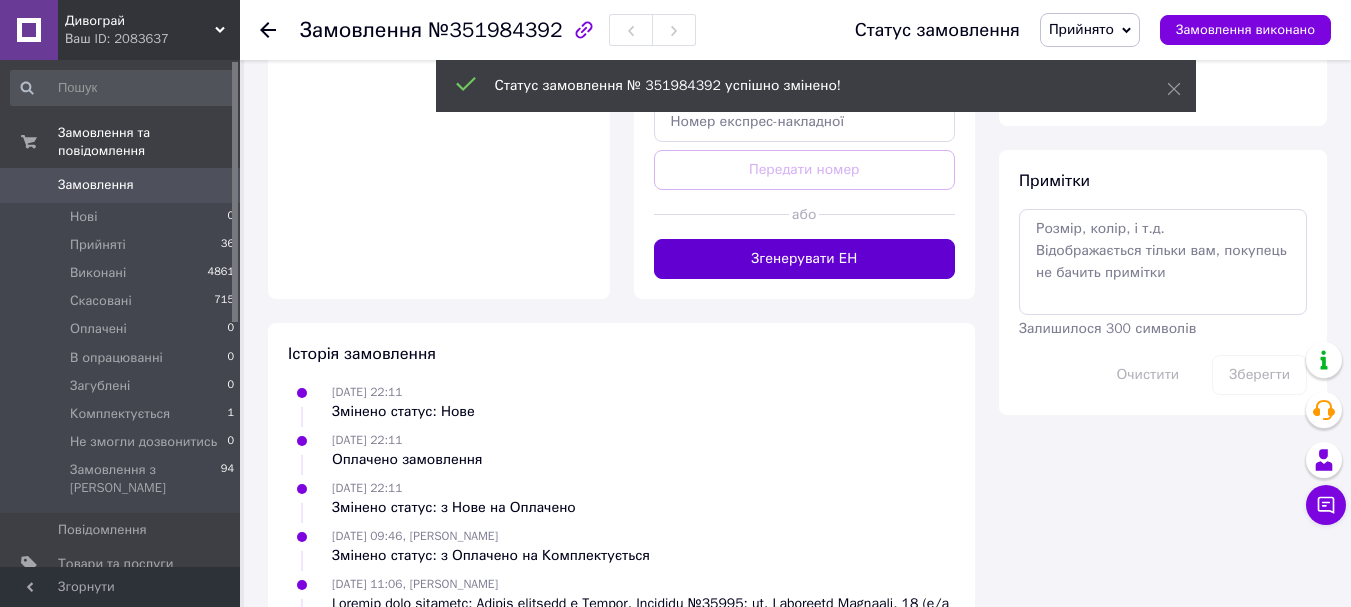 click on "Згенерувати ЕН" at bounding box center (805, 259) 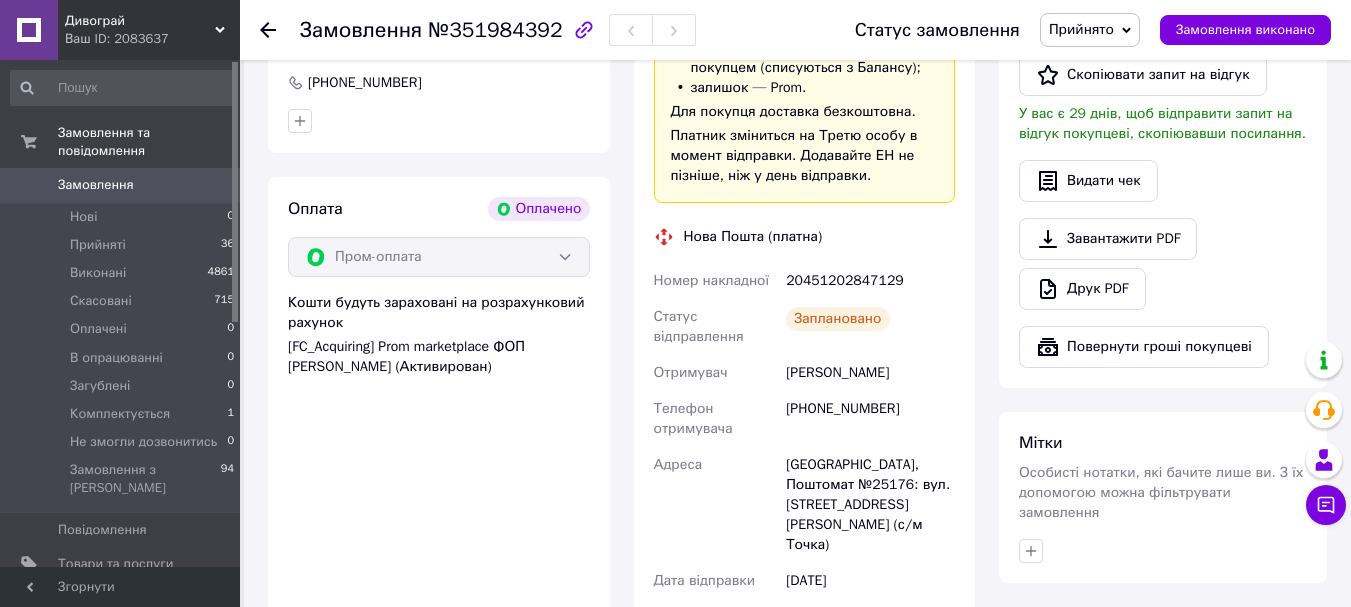 scroll, scrollTop: 600, scrollLeft: 0, axis: vertical 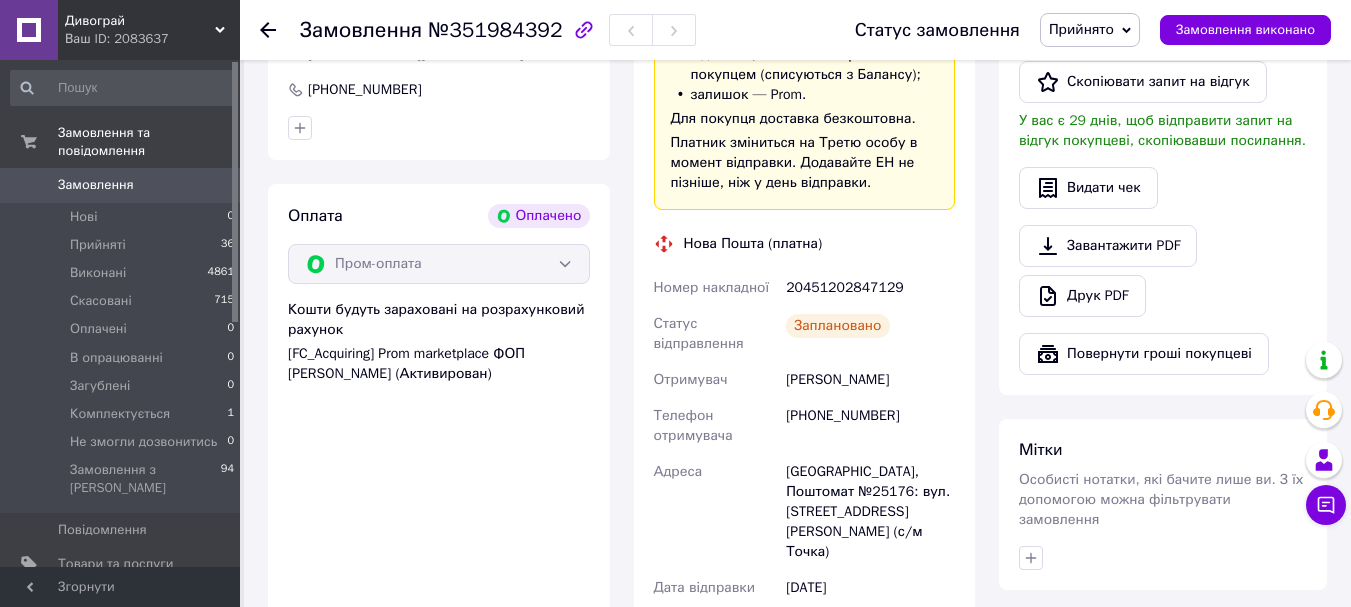 click on "20451202847129" at bounding box center (870, 288) 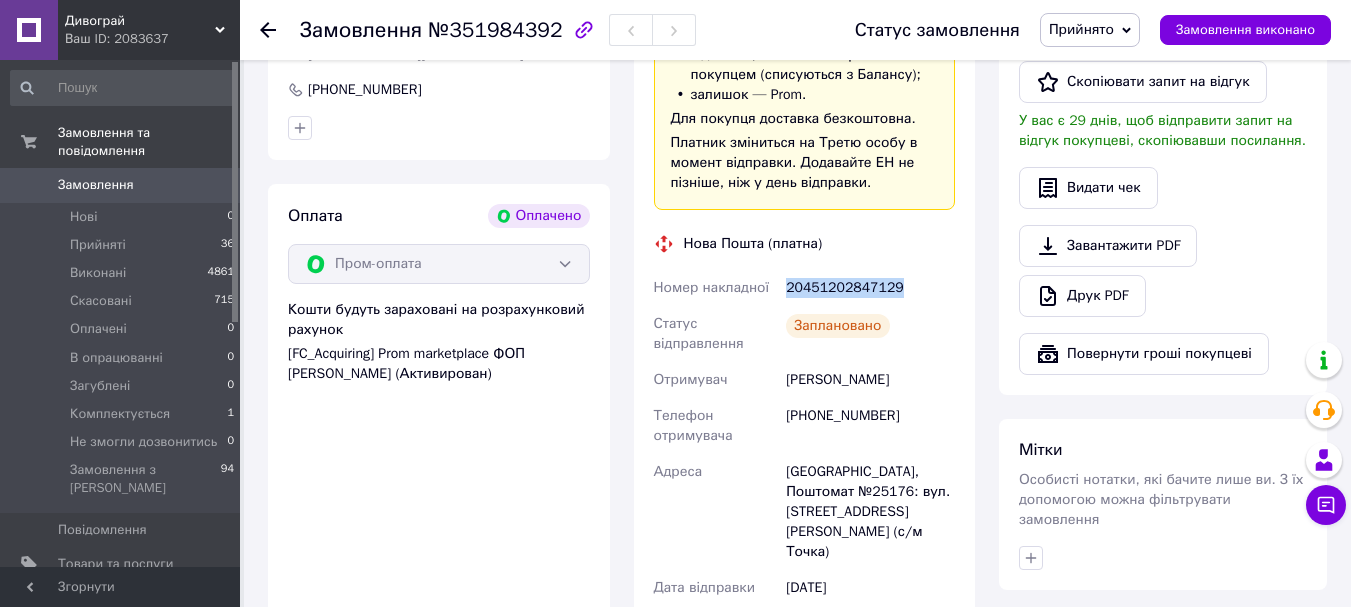 click on "20451202847129" at bounding box center (870, 288) 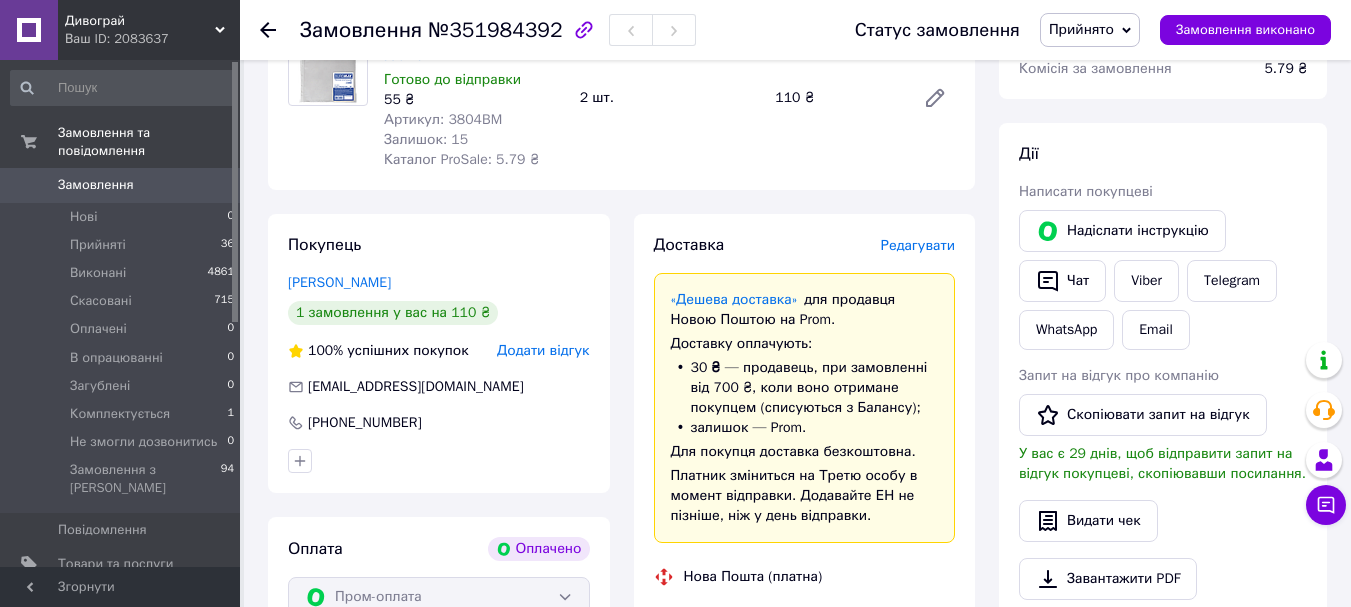 scroll, scrollTop: 200, scrollLeft: 0, axis: vertical 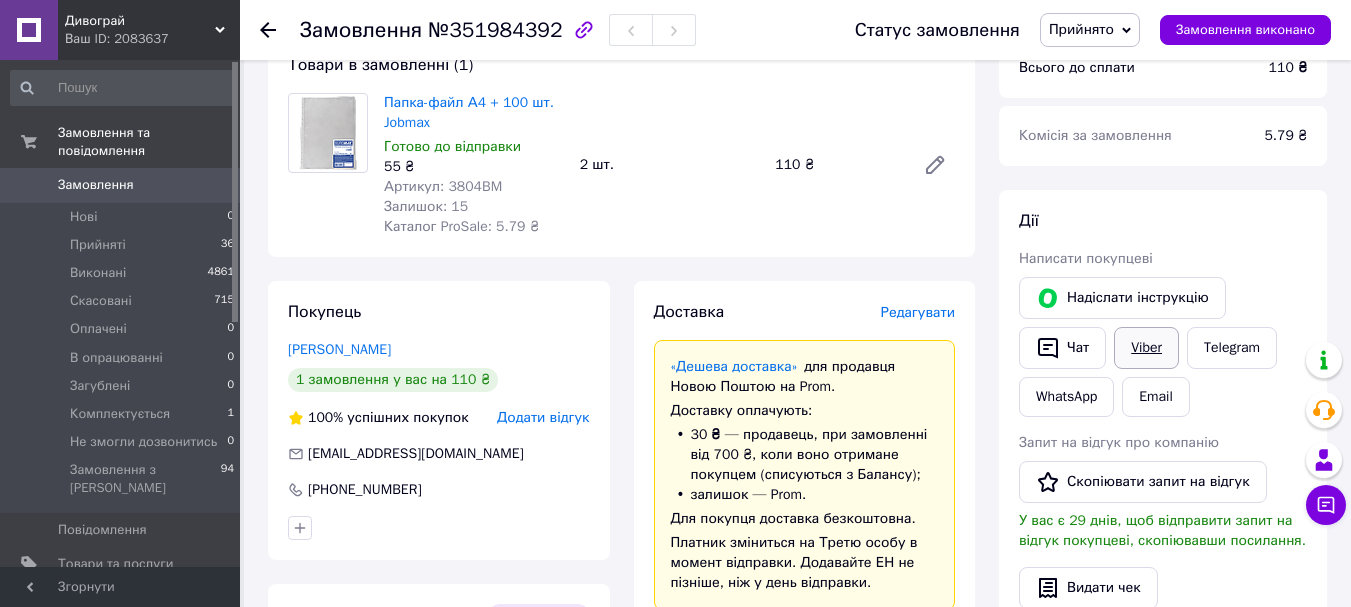 click on "Viber" at bounding box center [1146, 348] 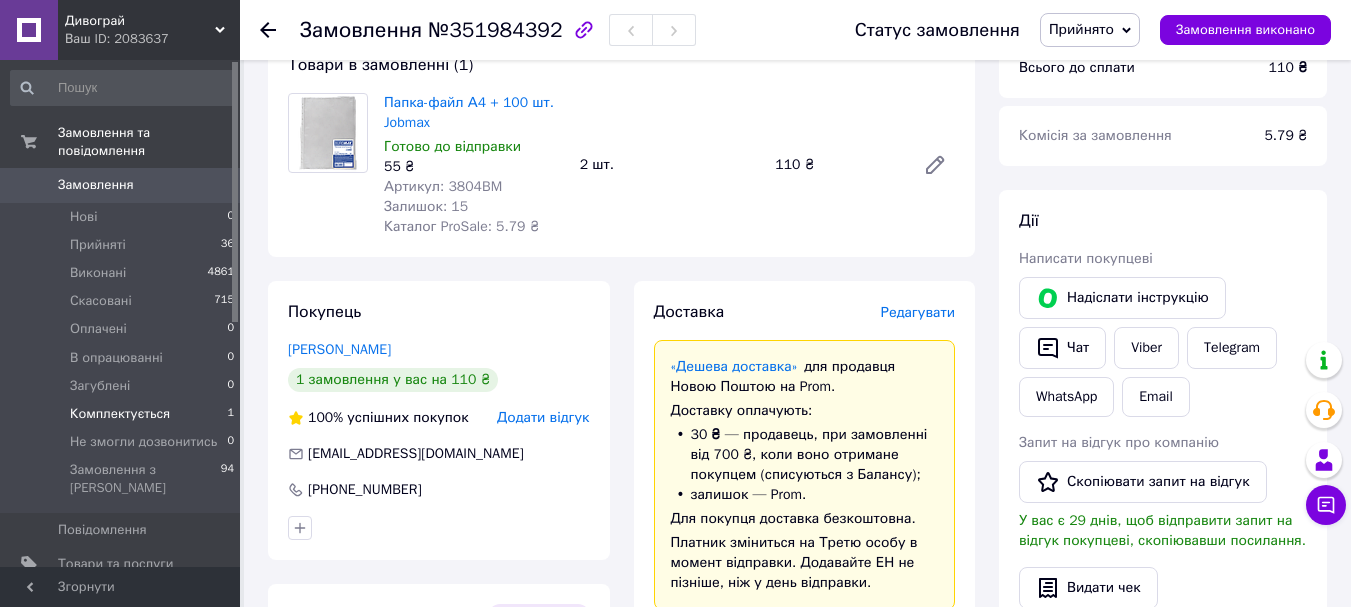 click on "Комплектується 1" at bounding box center (123, 414) 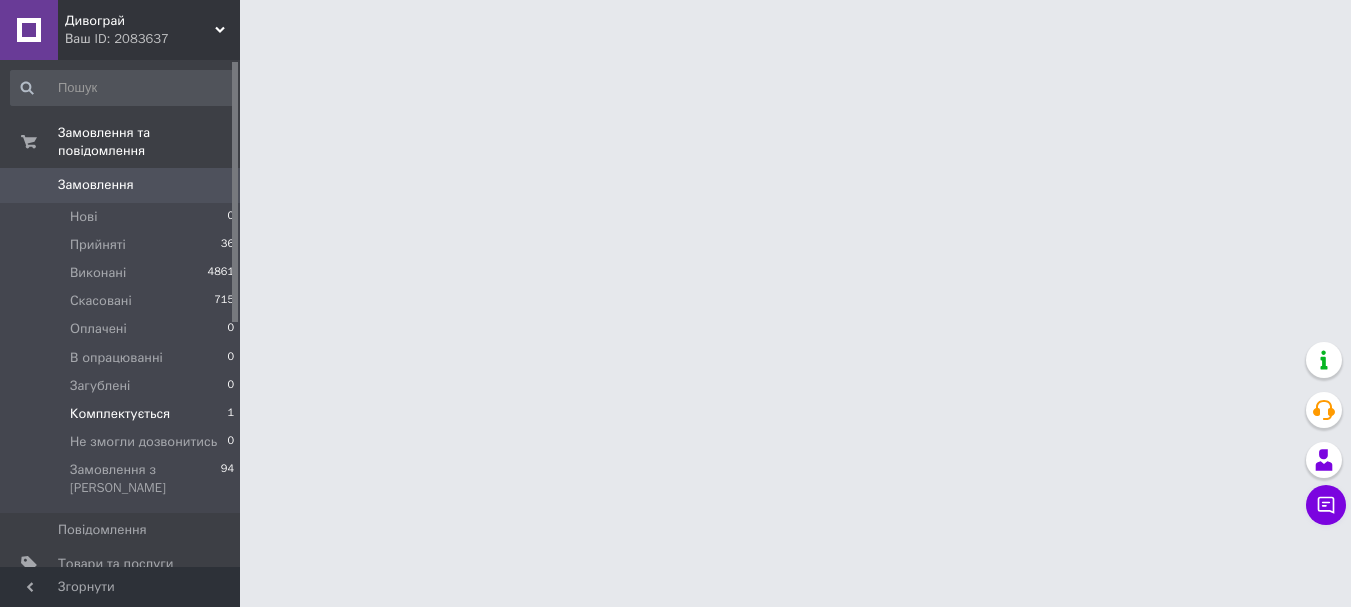 scroll, scrollTop: 0, scrollLeft: 0, axis: both 